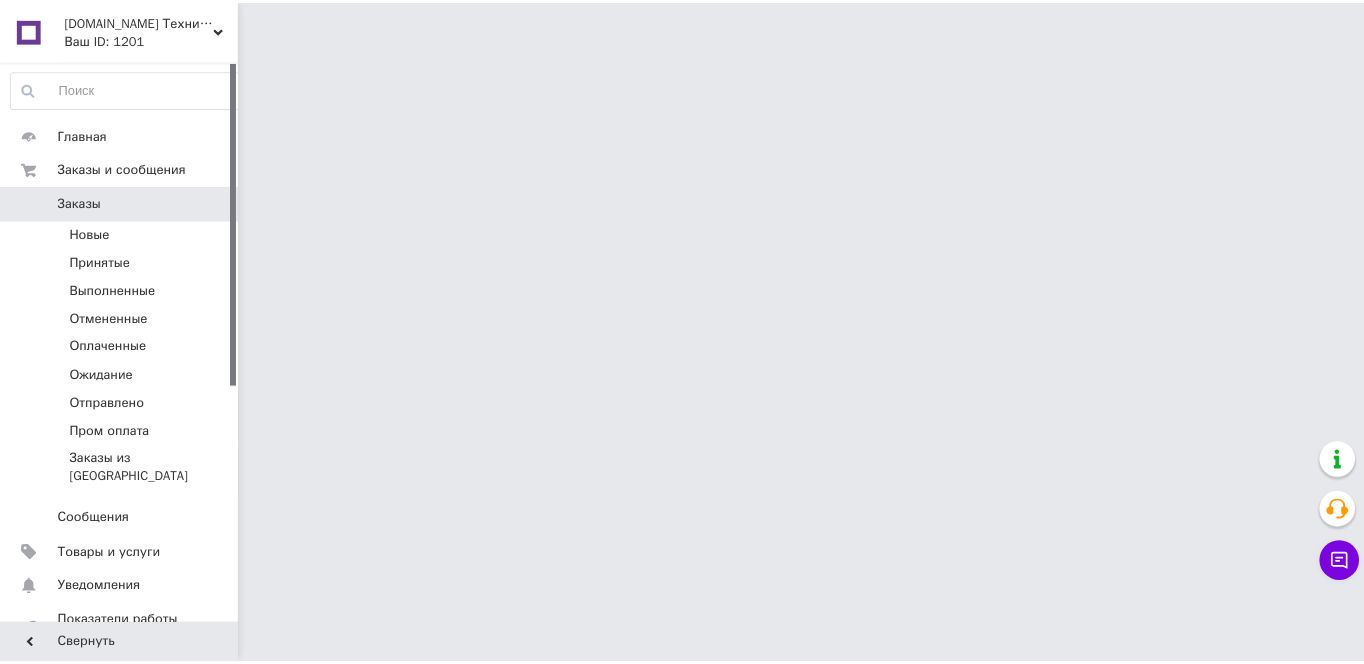 scroll, scrollTop: 0, scrollLeft: 0, axis: both 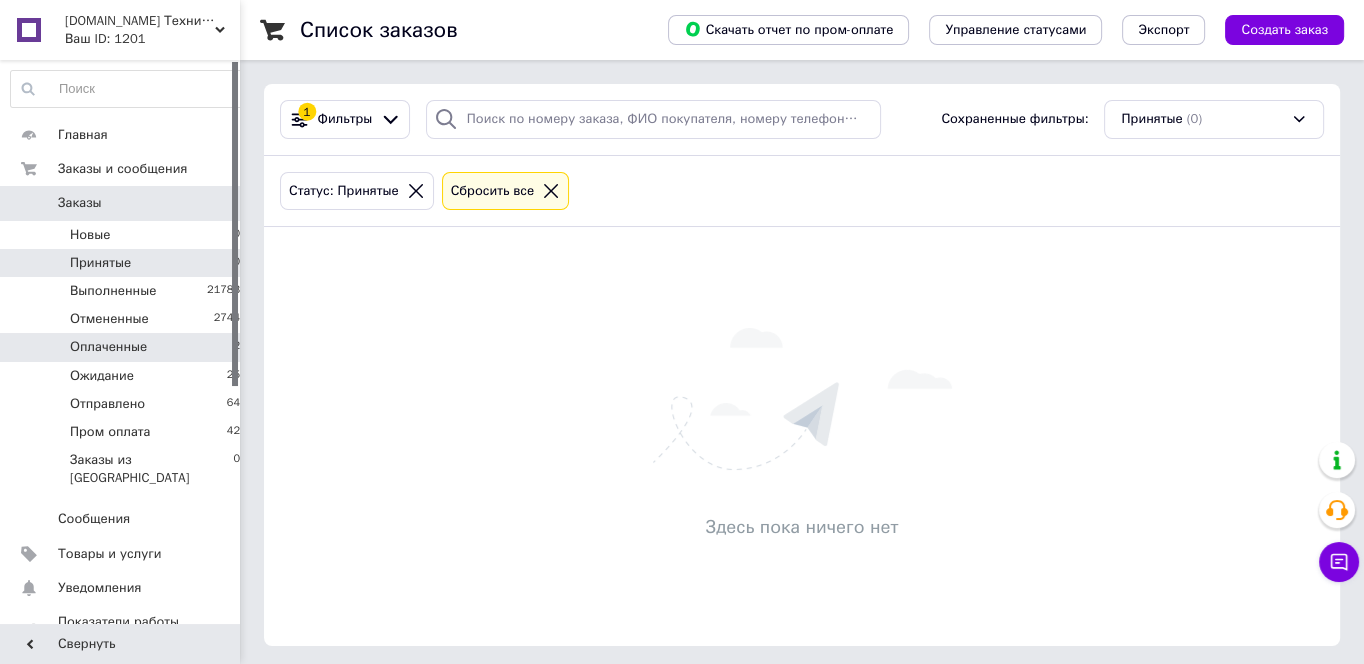 click on "Оплаченные 2" at bounding box center [126, 347] 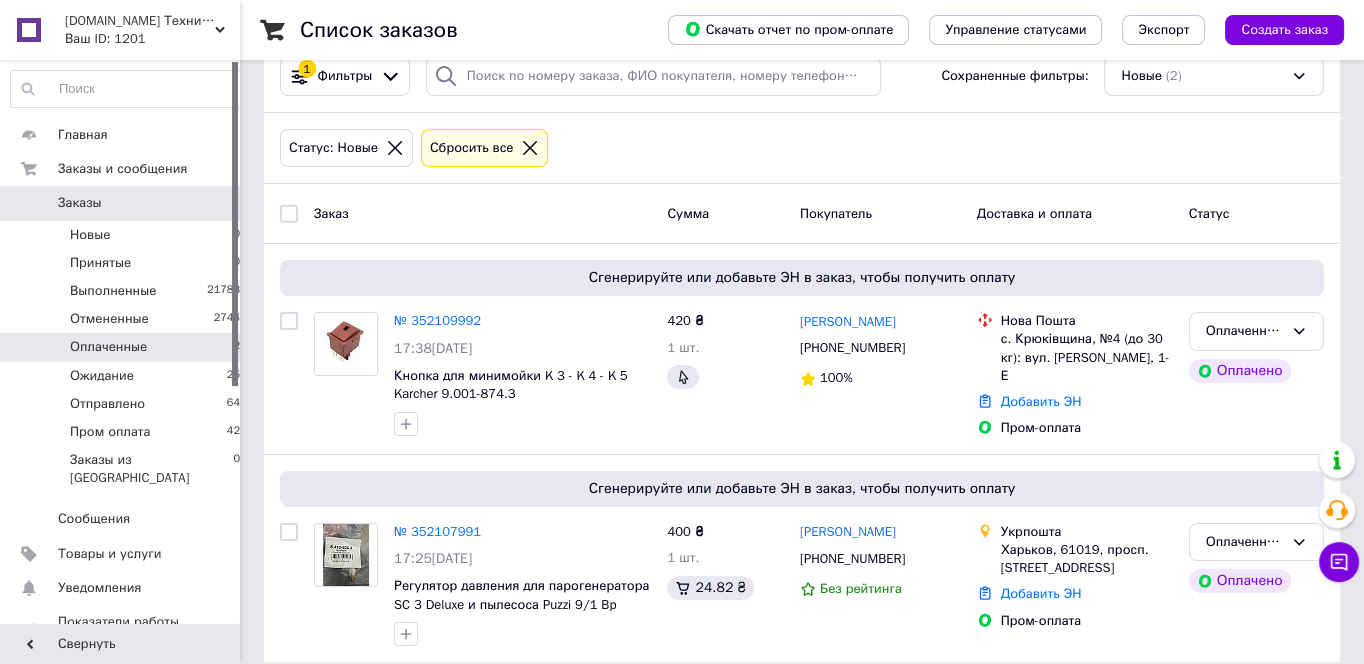 scroll, scrollTop: 61, scrollLeft: 0, axis: vertical 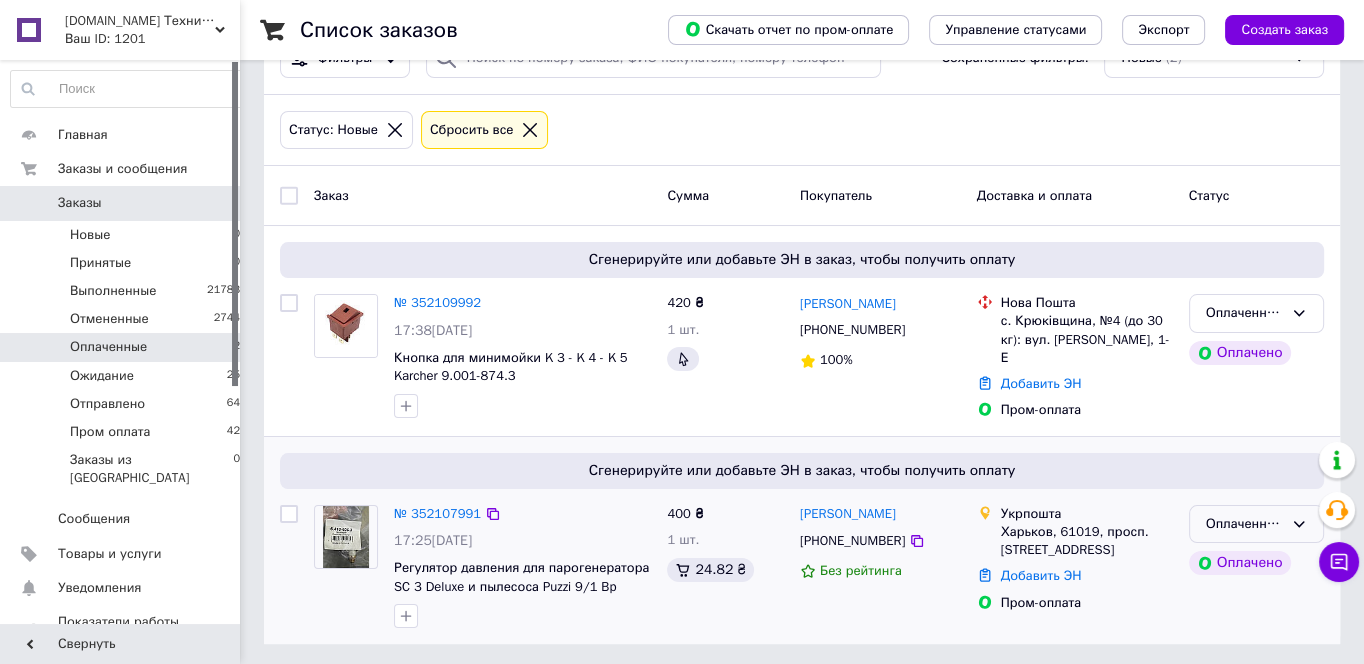 click on "Оплаченный" at bounding box center [1256, 524] 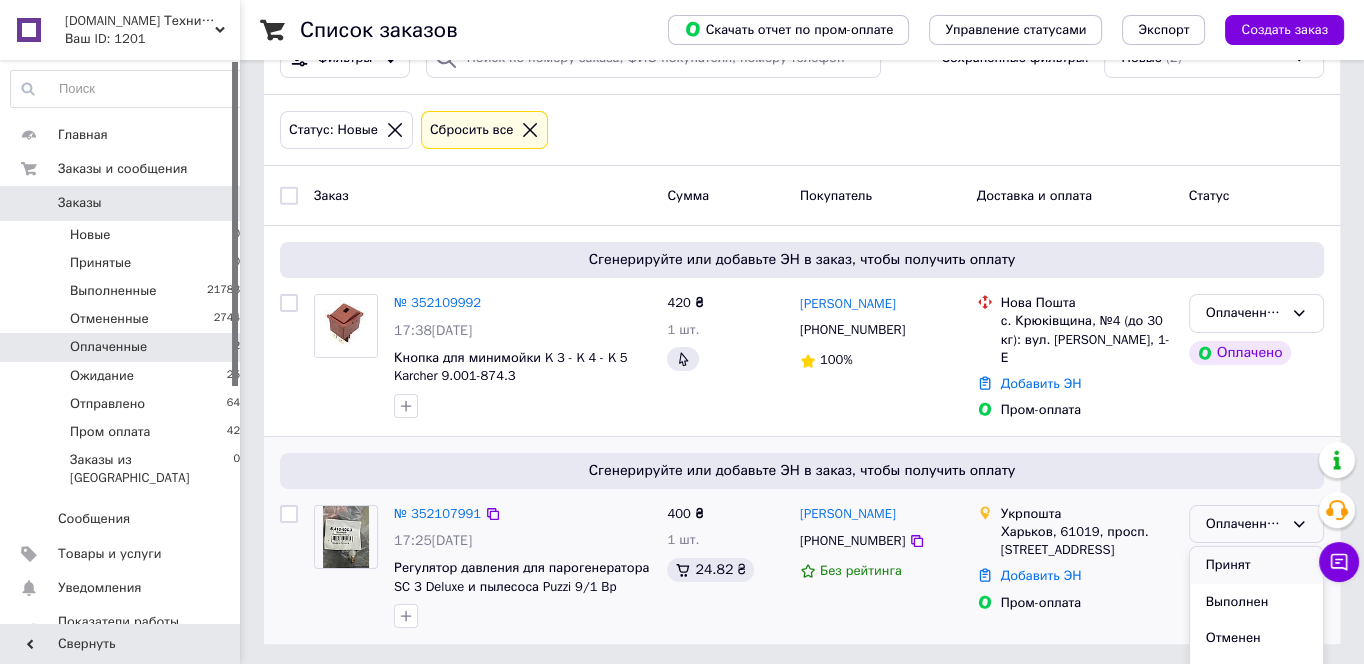 click on "Принят" at bounding box center [1256, 565] 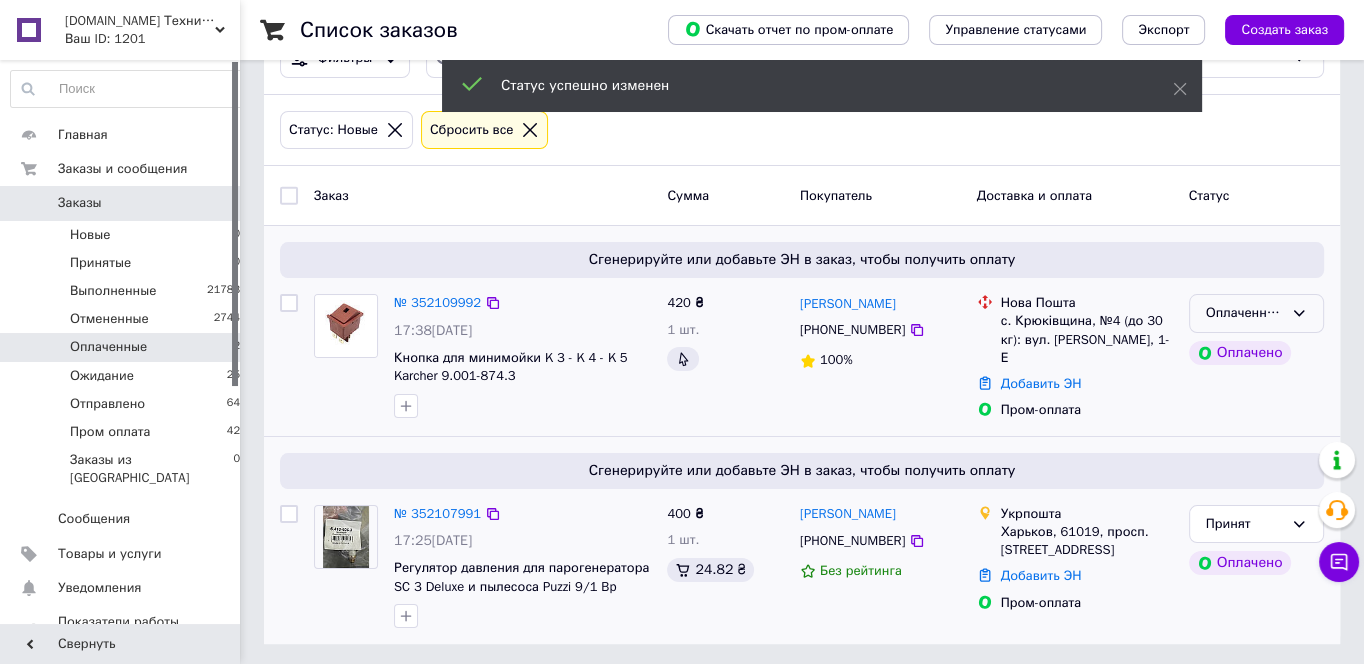 click 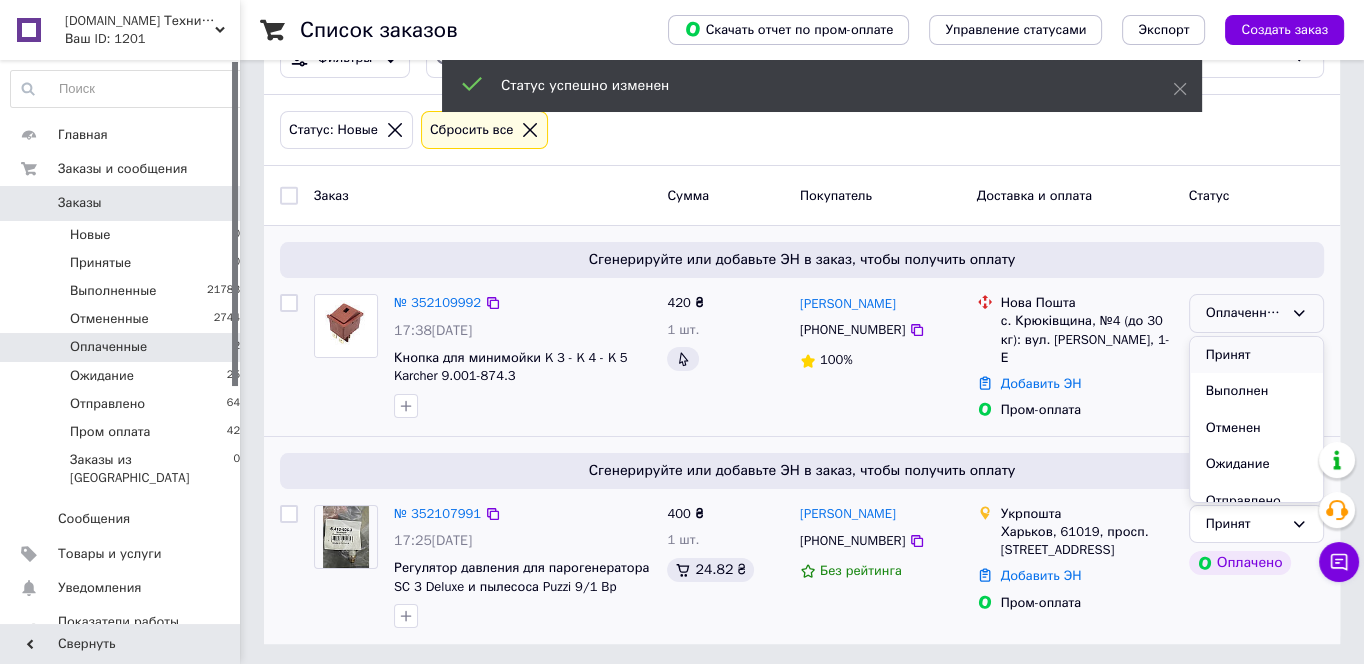 click on "Принят" at bounding box center (1256, 355) 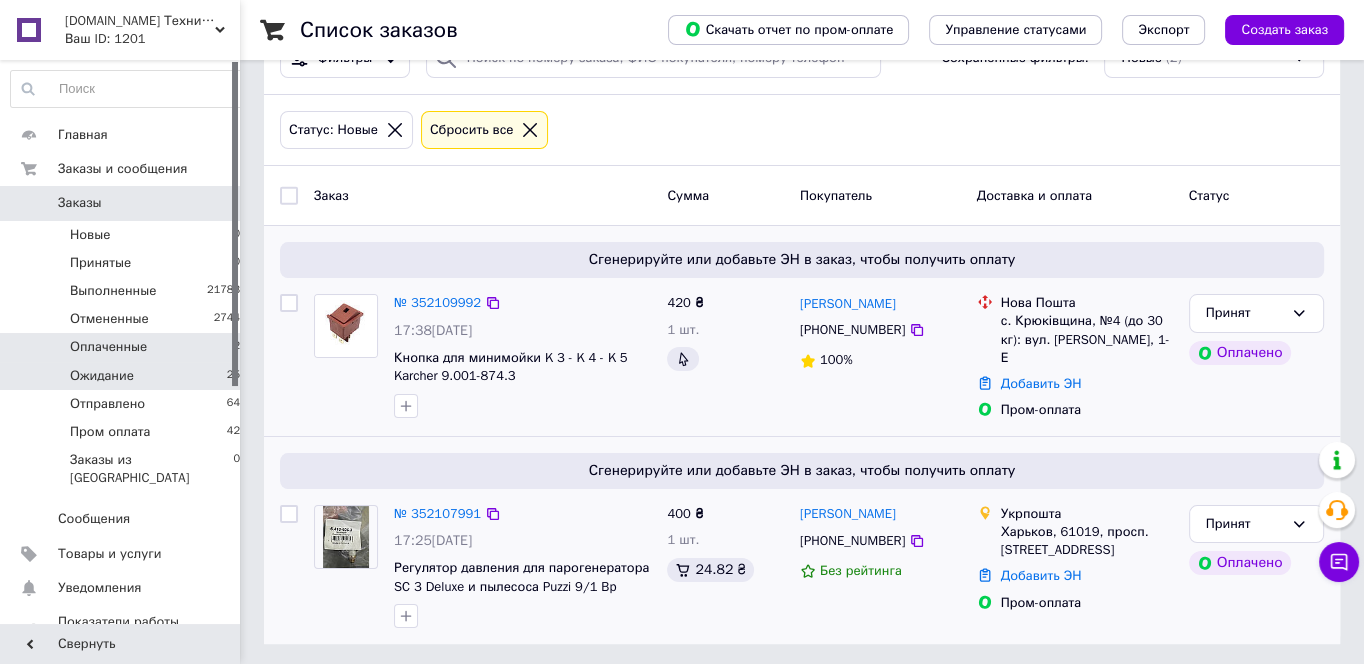 click on "Ожидание 25" at bounding box center (126, 376) 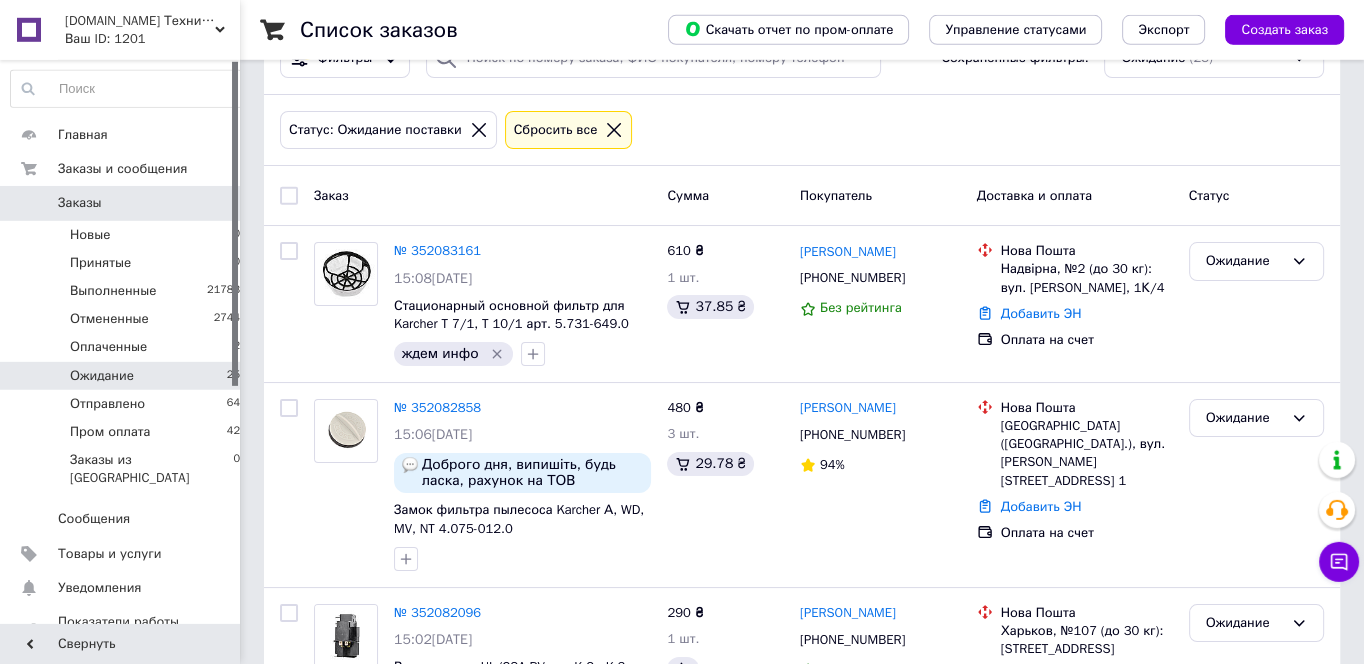 scroll, scrollTop: 0, scrollLeft: 0, axis: both 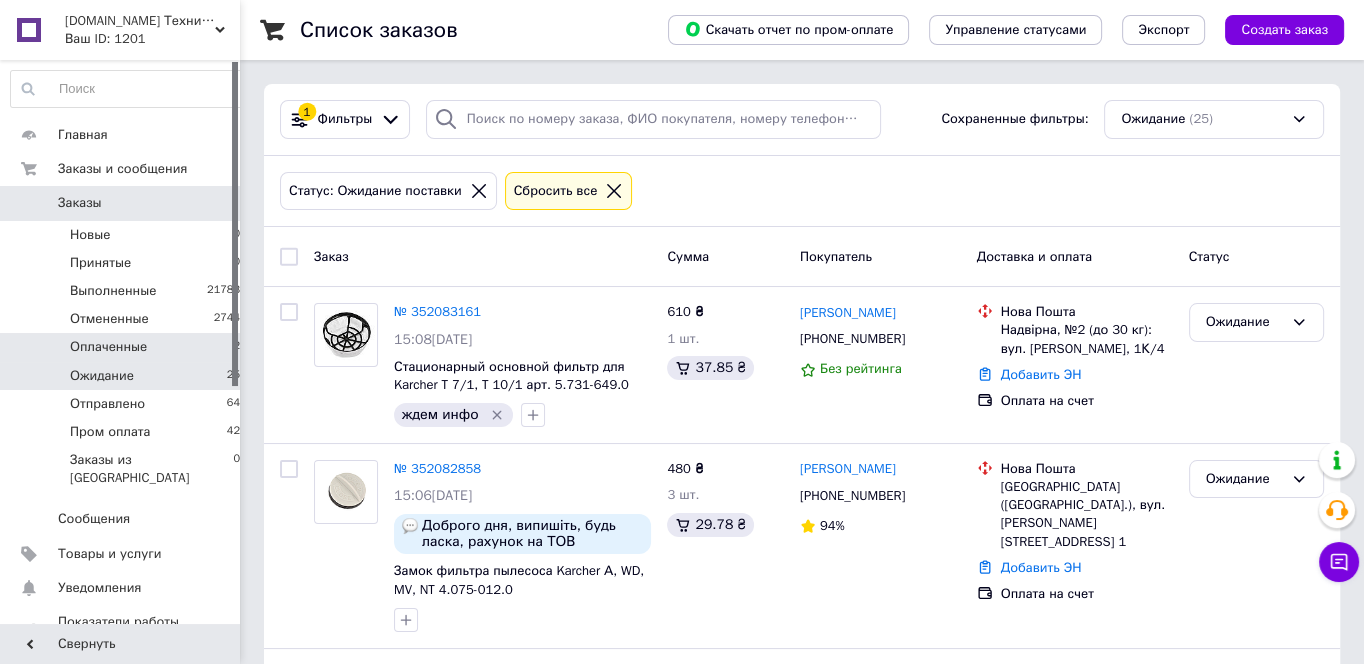 click on "Оплаченные" at bounding box center [108, 347] 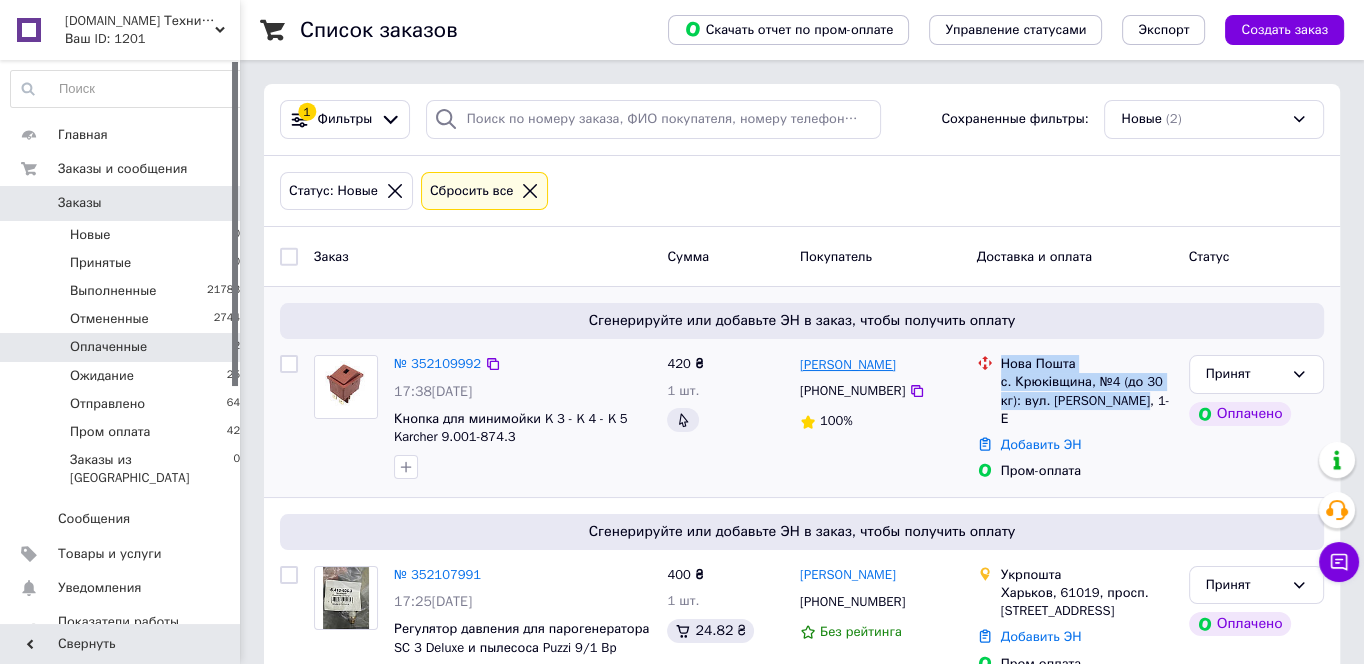 drag, startPoint x: 1149, startPoint y: 396, endPoint x: 838, endPoint y: 373, distance: 311.84933 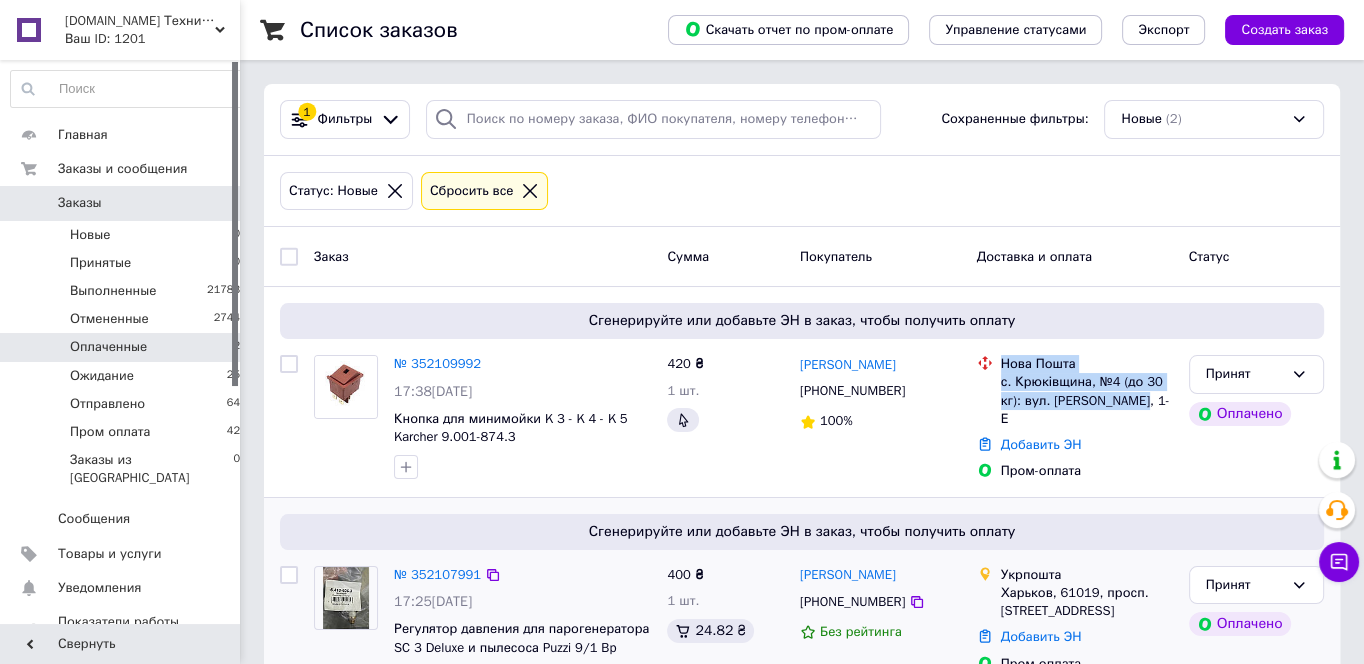 copy on "Нова Пошта с. Крюківщина, №4 (до 30 кг): вул. [PERSON_NAME], 1-Е" 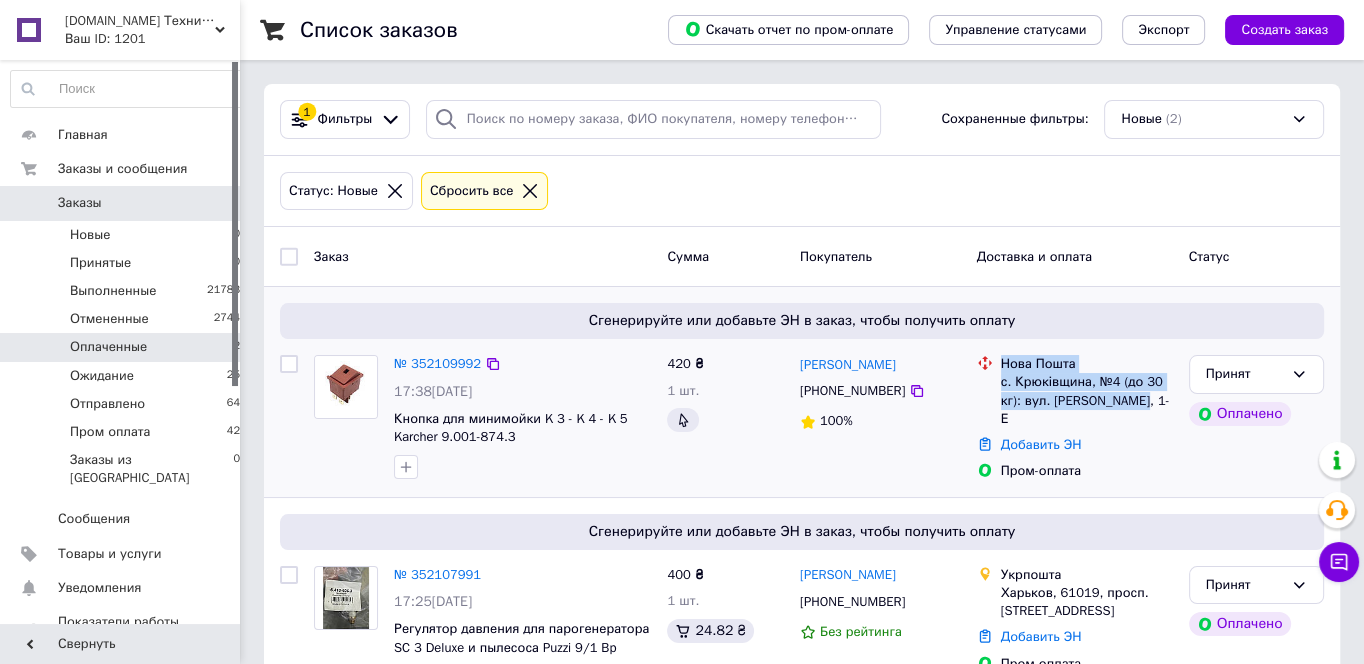 drag, startPoint x: 925, startPoint y: 366, endPoint x: 792, endPoint y: 363, distance: 133.03383 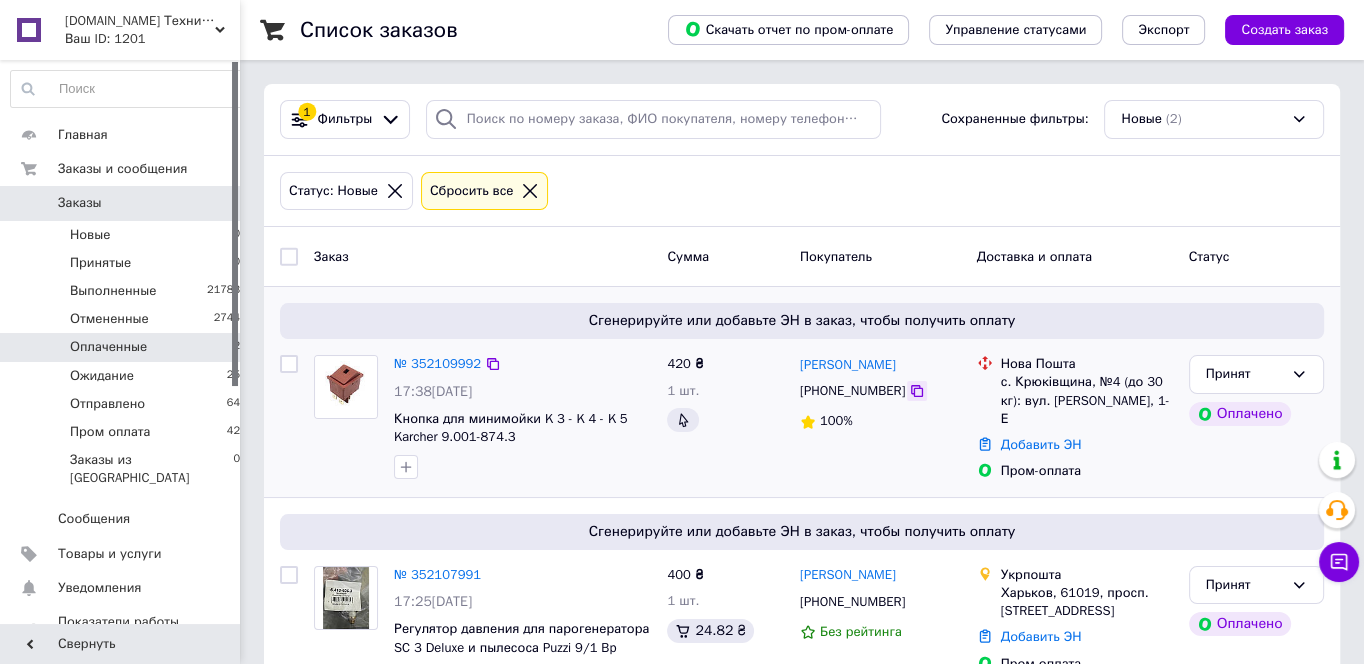 click 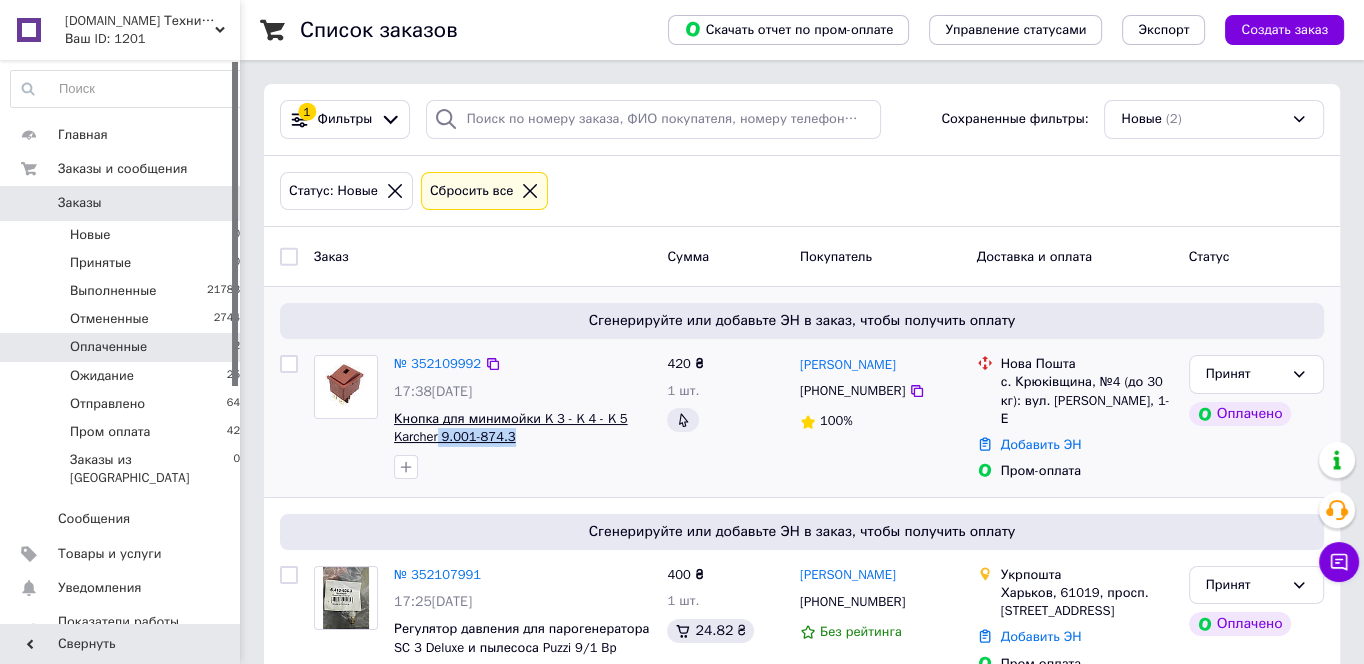 drag, startPoint x: 526, startPoint y: 439, endPoint x: 438, endPoint y: 443, distance: 88.09086 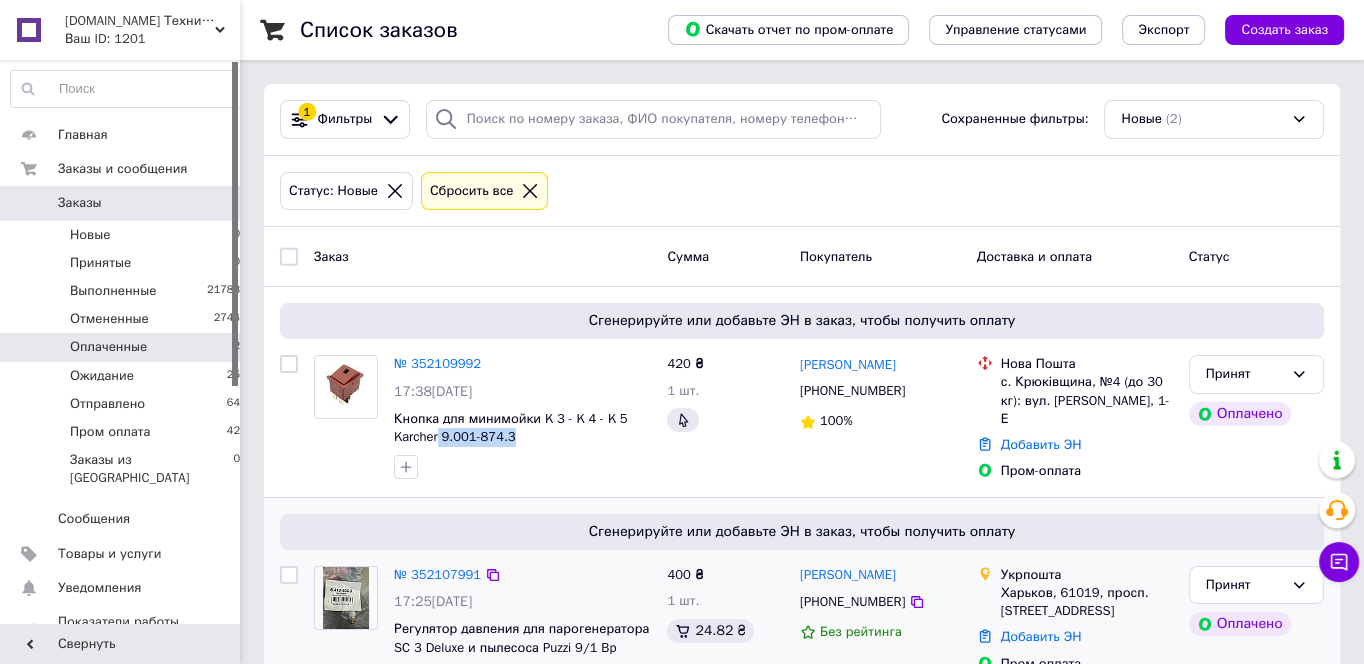 copy on "9.001-874.3" 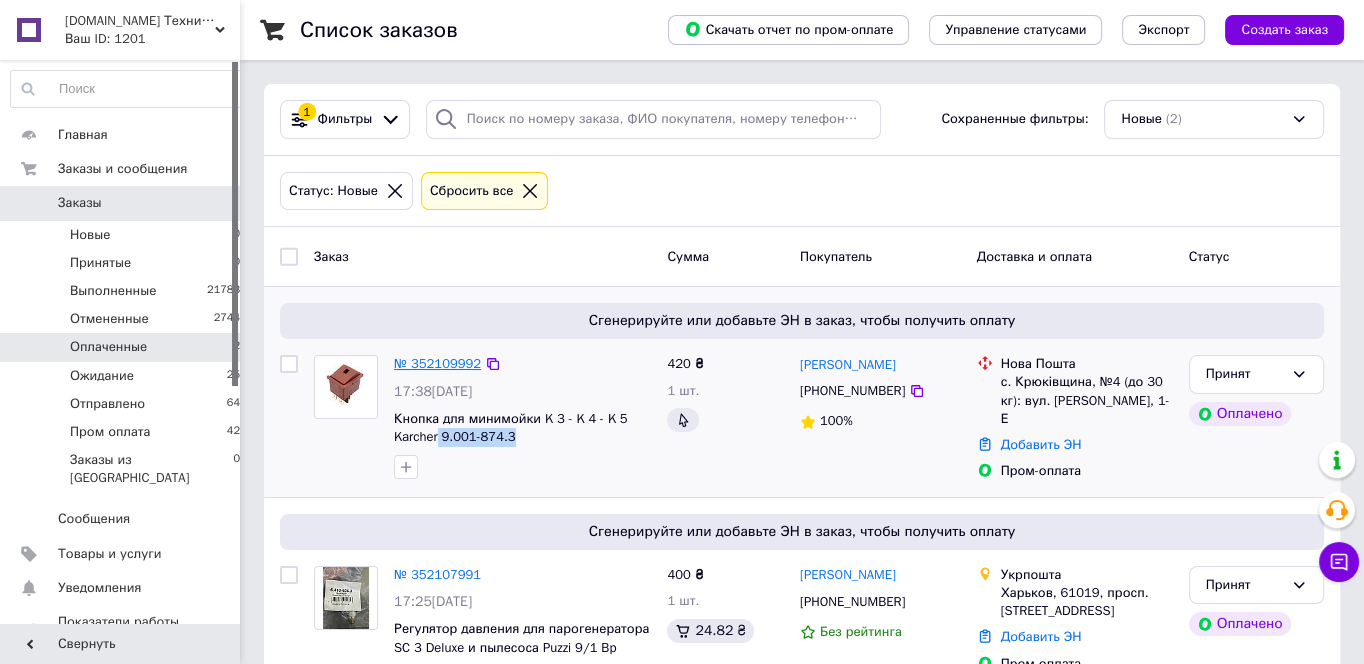 click on "№ 352109992" at bounding box center [437, 363] 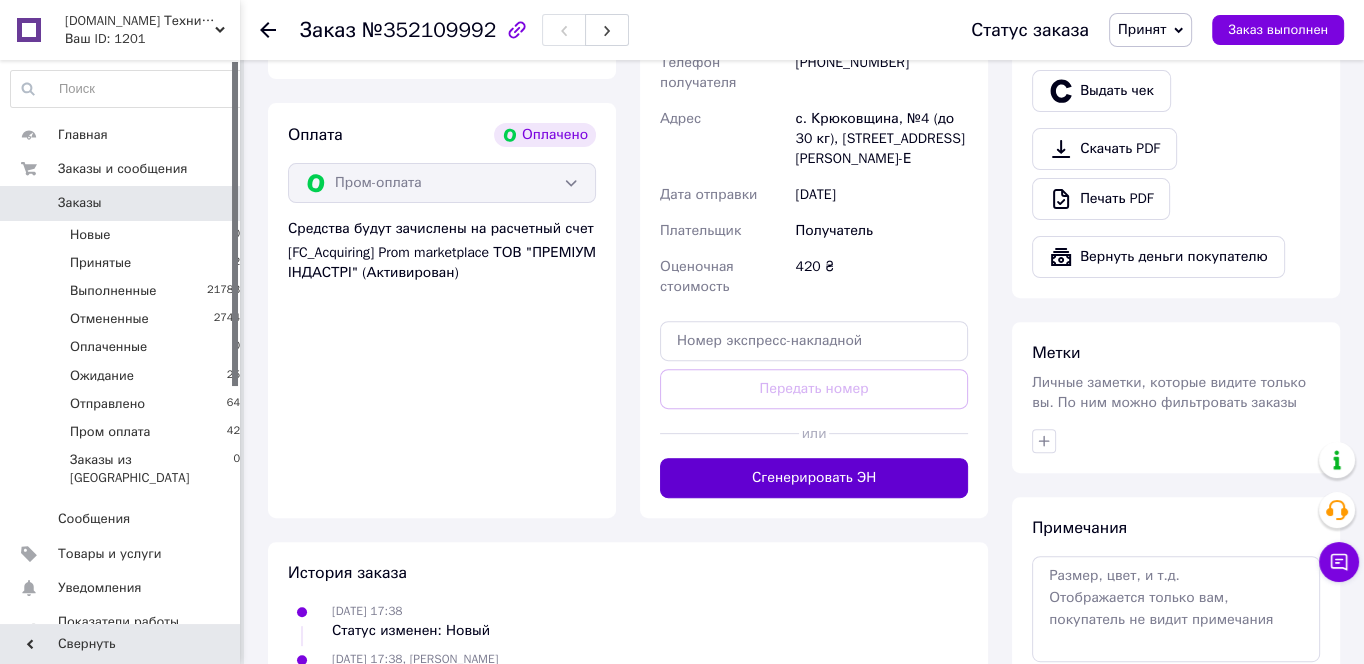 click on "Сгенерировать ЭН" at bounding box center (814, 478) 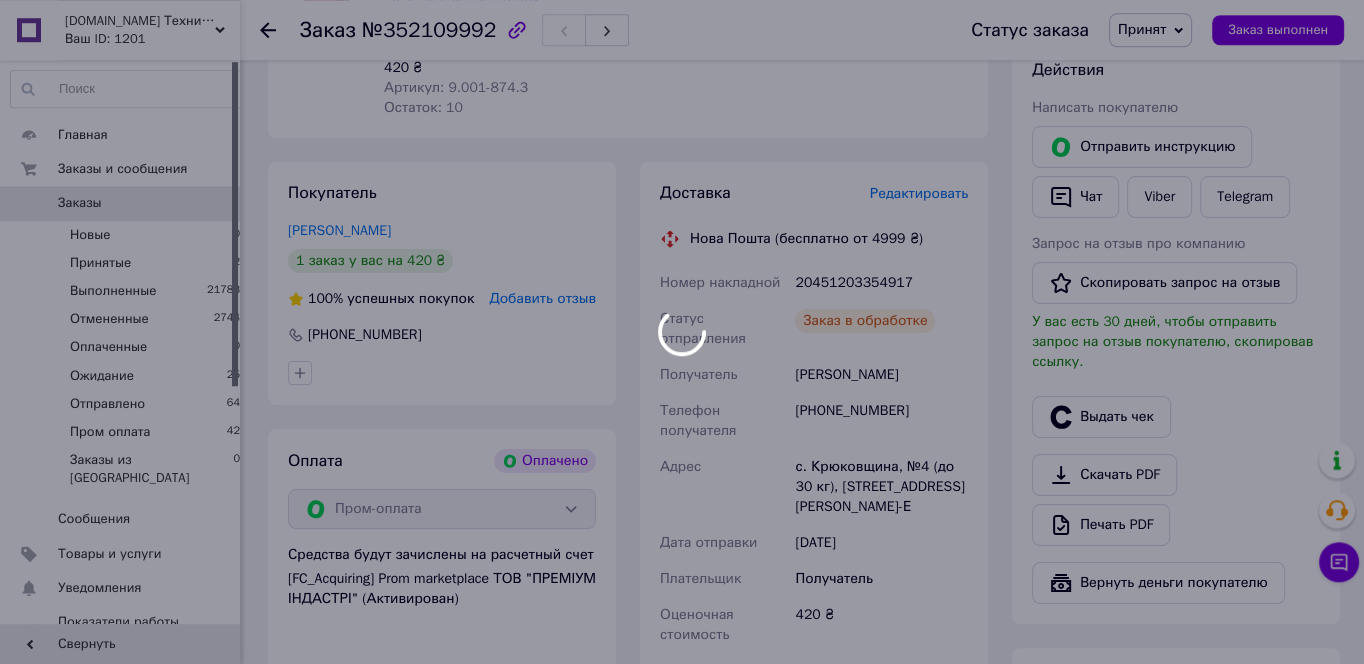 scroll, scrollTop: 322, scrollLeft: 0, axis: vertical 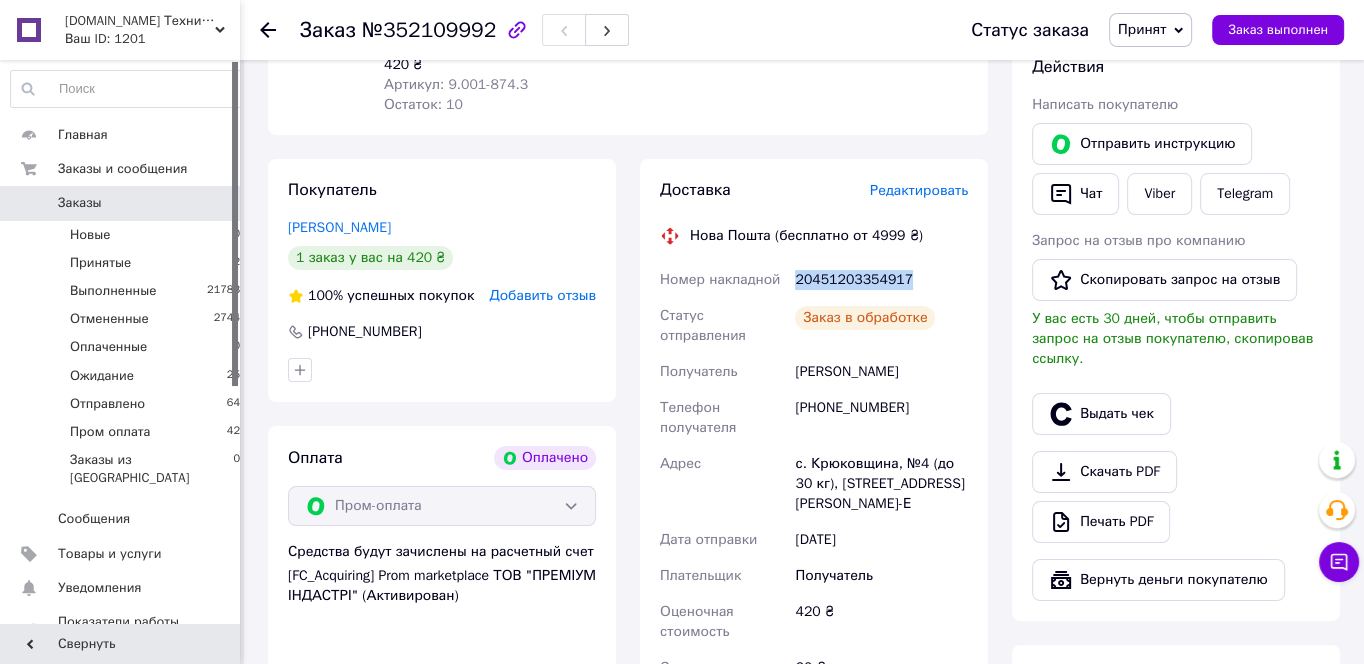 drag, startPoint x: 909, startPoint y: 280, endPoint x: 775, endPoint y: 283, distance: 134.03358 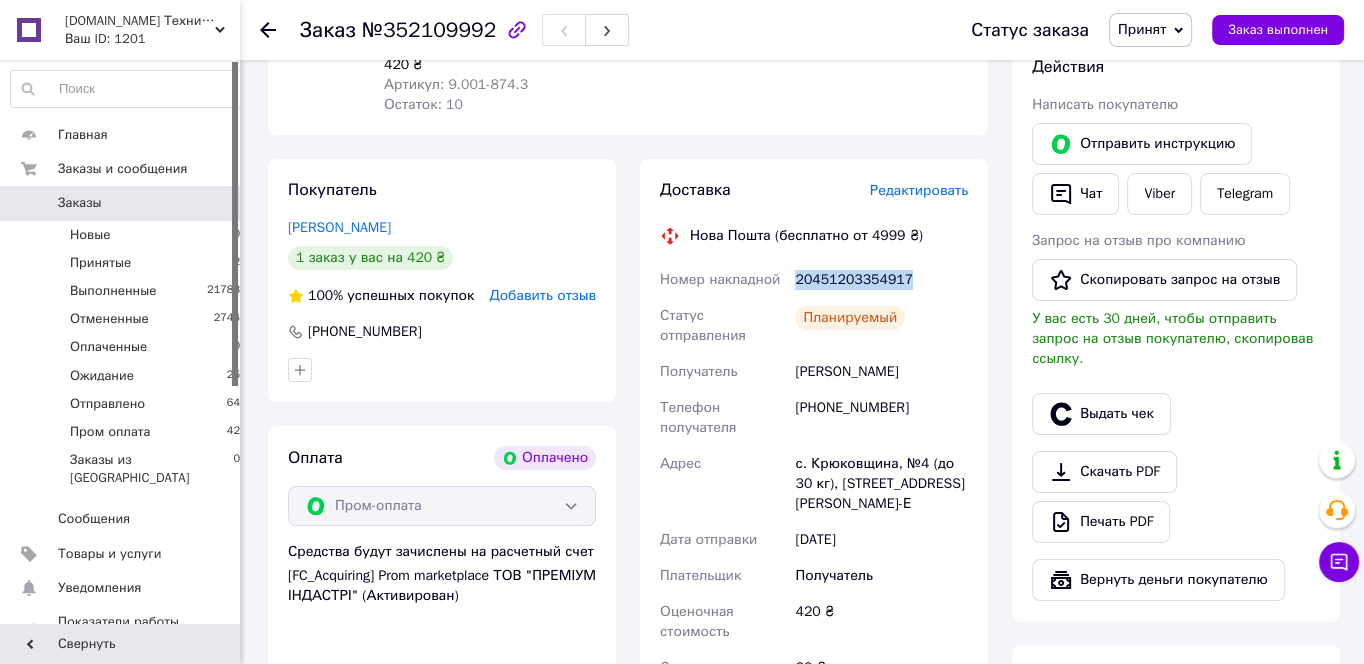 click on "20451203354917" at bounding box center [881, 280] 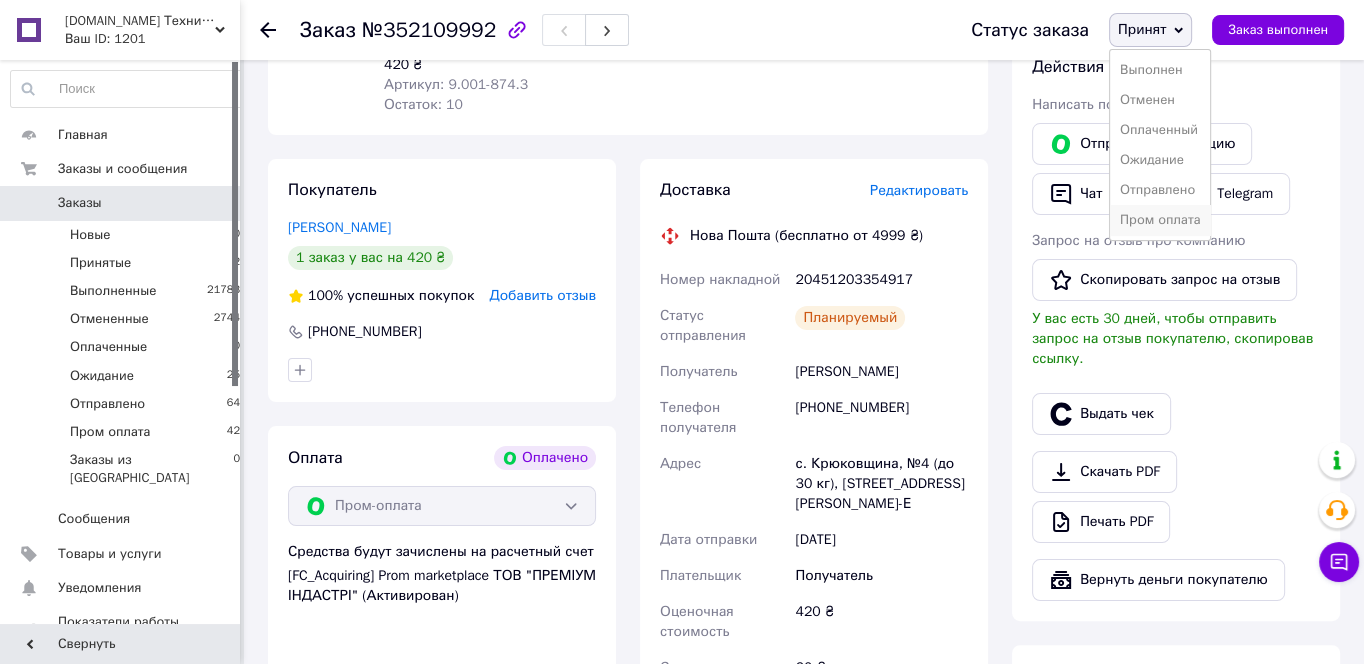 click on "Пром оплата" at bounding box center (1160, 220) 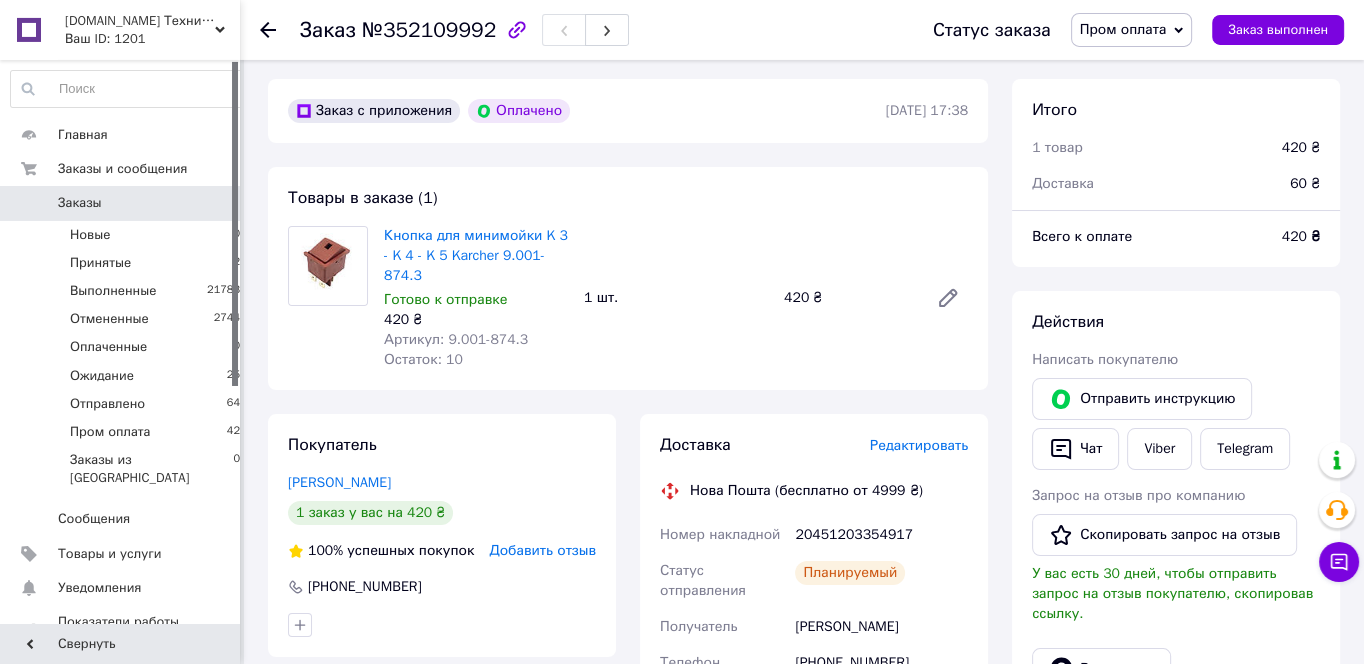 scroll, scrollTop: 0, scrollLeft: 0, axis: both 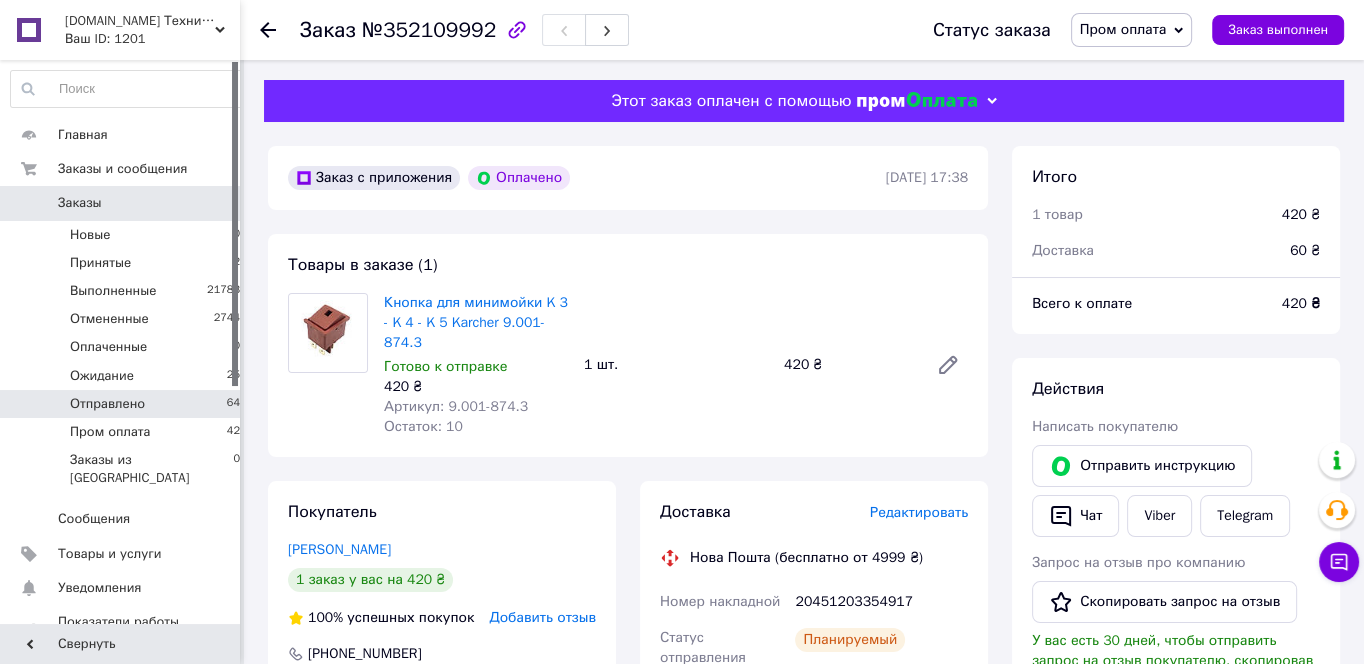 click on "Отправлено 64" at bounding box center (126, 404) 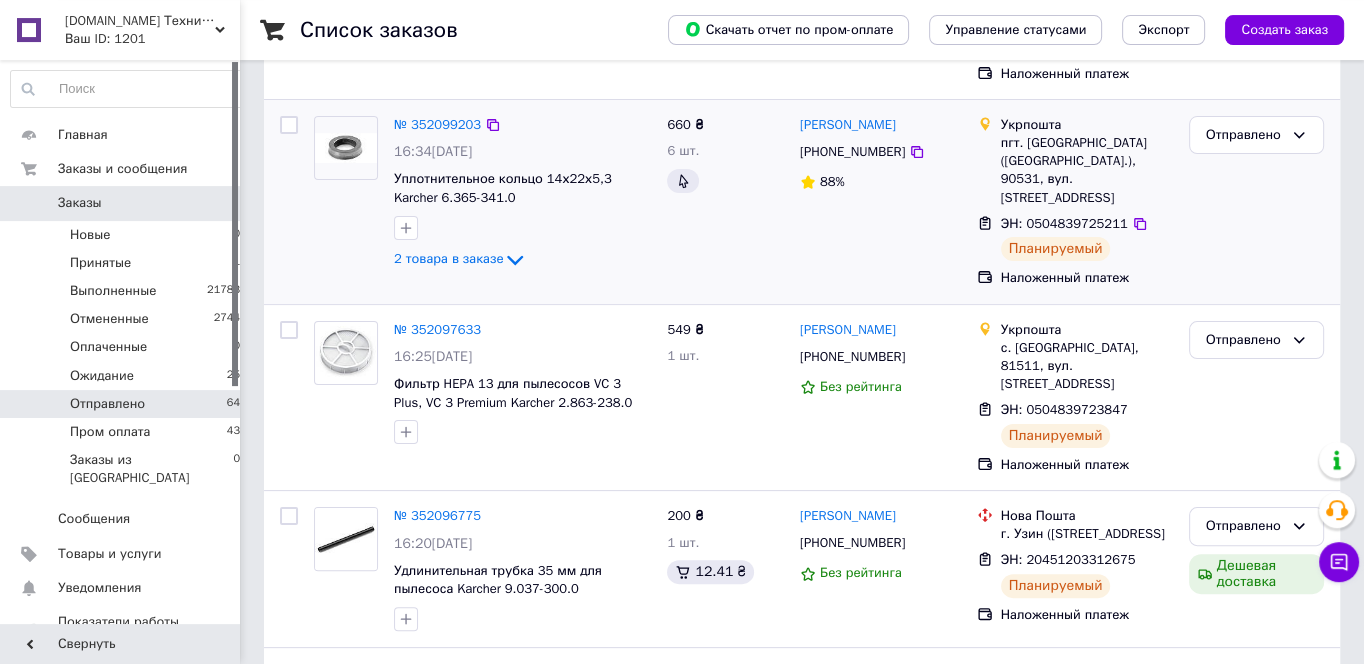 scroll, scrollTop: 430, scrollLeft: 0, axis: vertical 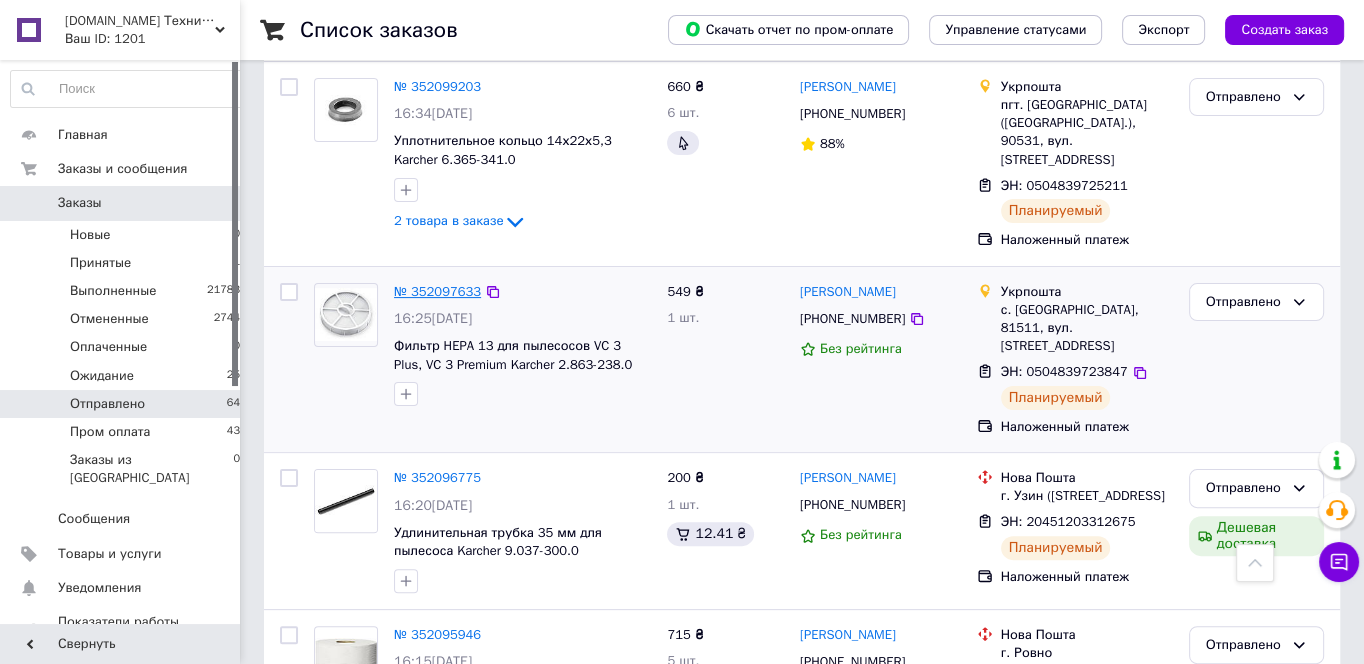 click on "№ 352097633" at bounding box center (437, 291) 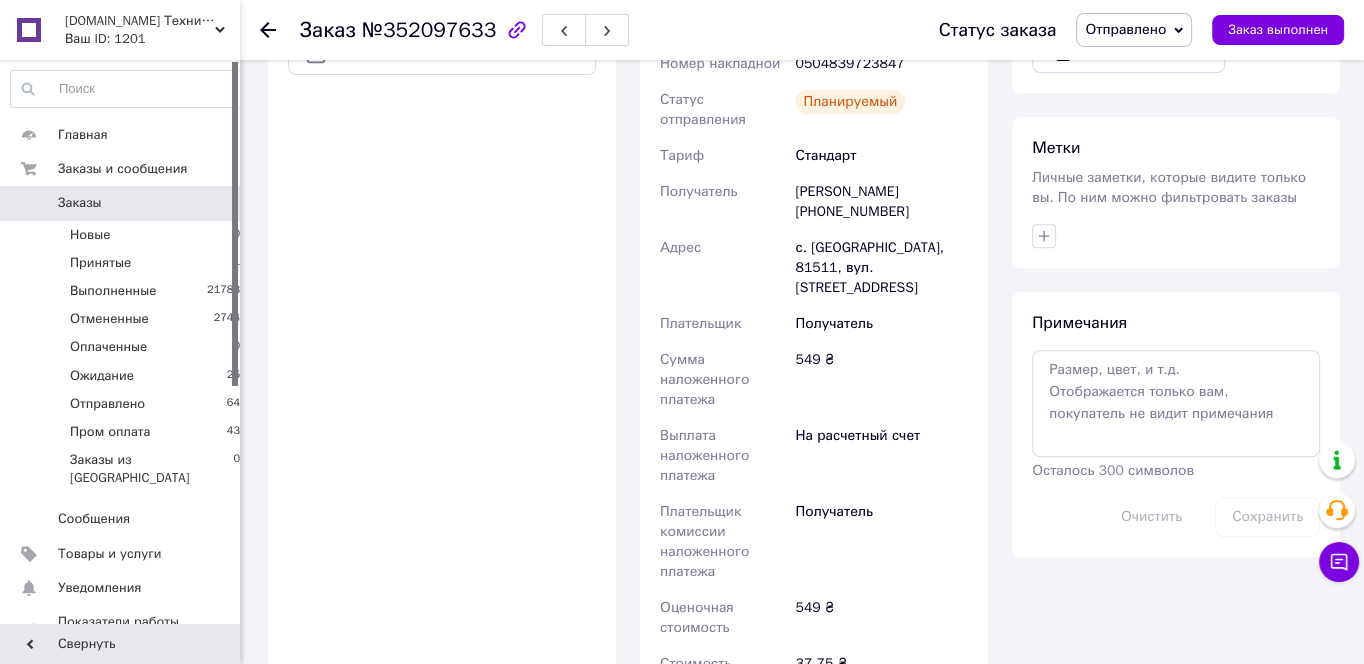 scroll, scrollTop: 1088, scrollLeft: 0, axis: vertical 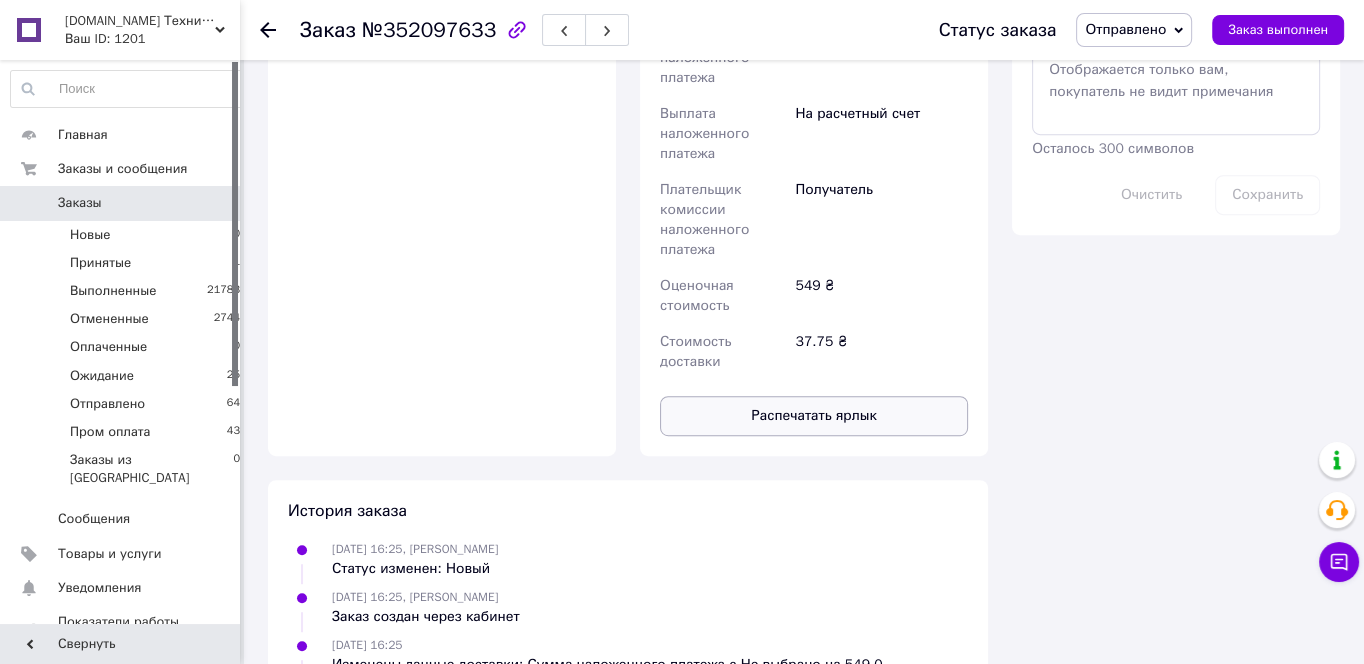 click on "Распечатать ярлык" at bounding box center [814, 416] 